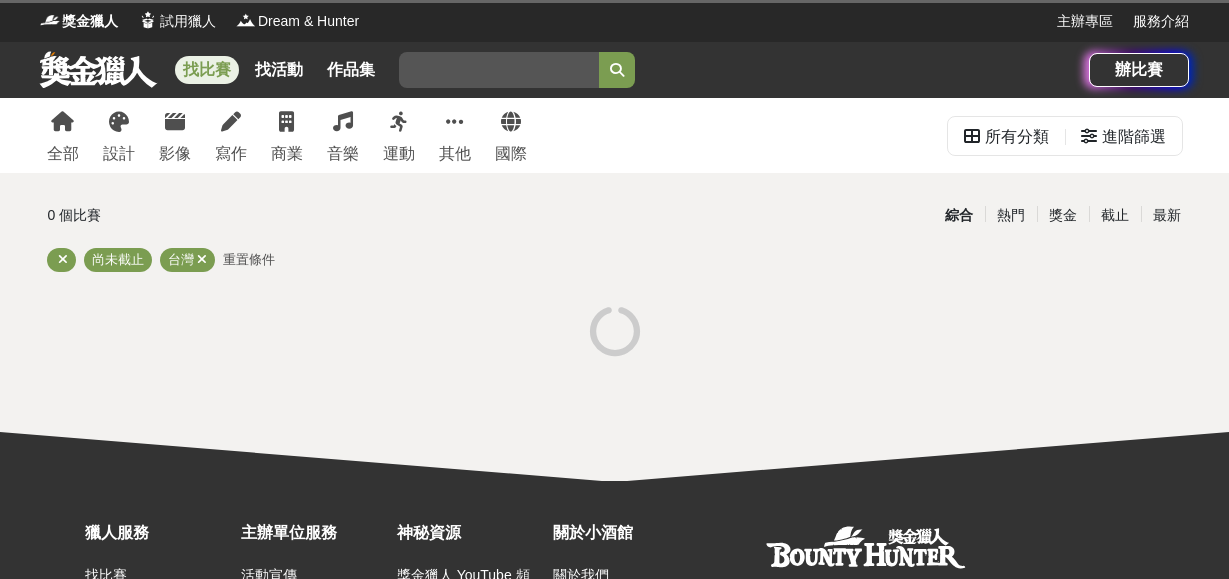 scroll, scrollTop: 0, scrollLeft: 0, axis: both 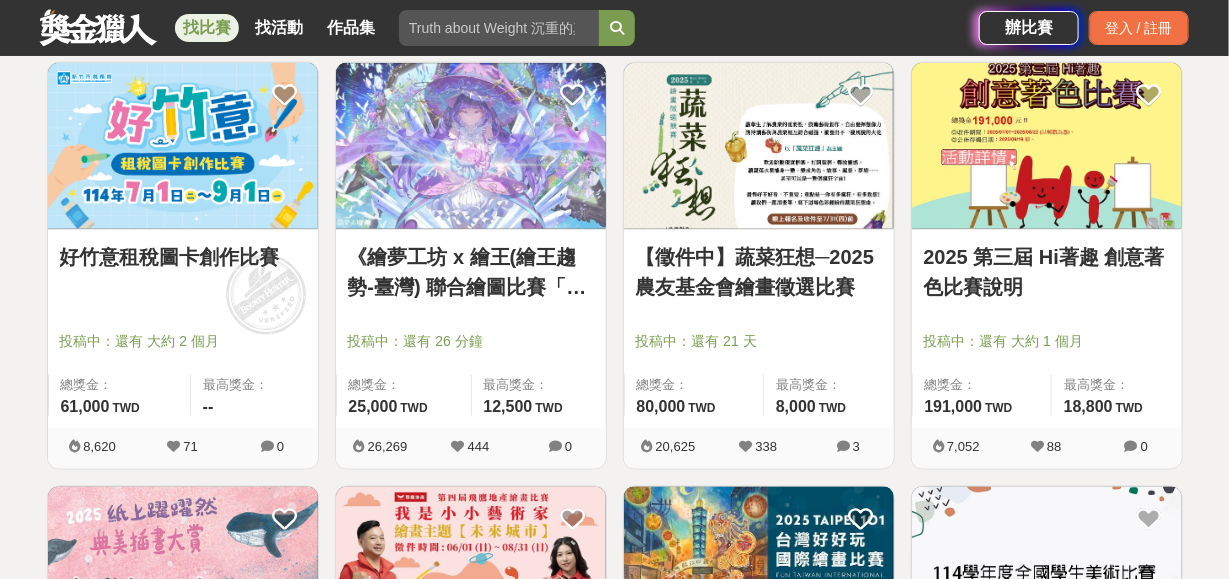 click at bounding box center [759, 146] 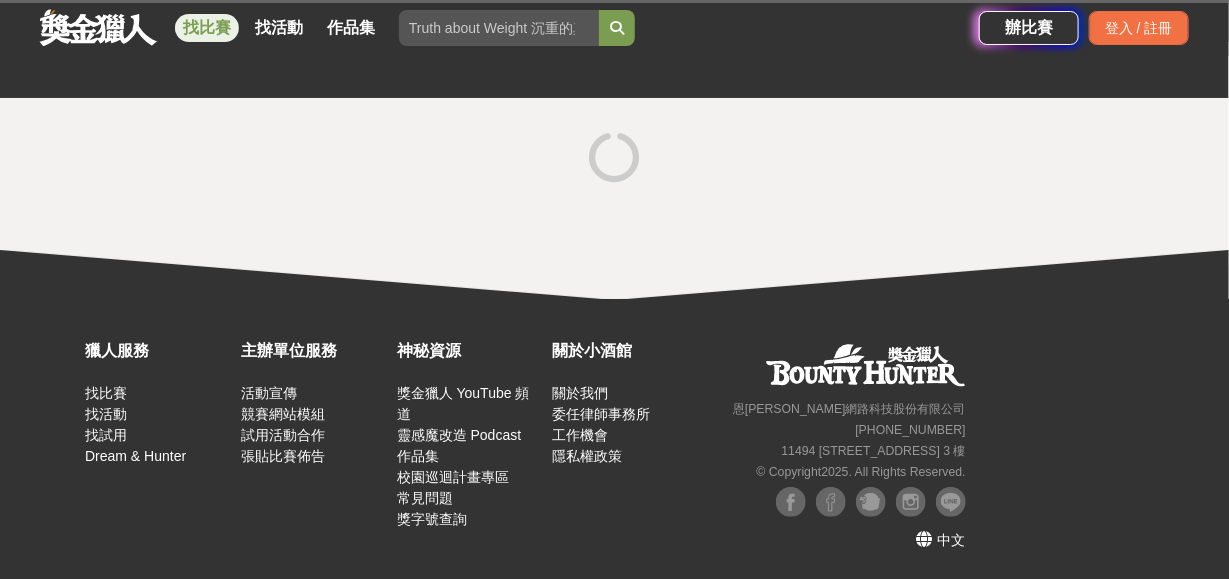 click at bounding box center [615, 159] 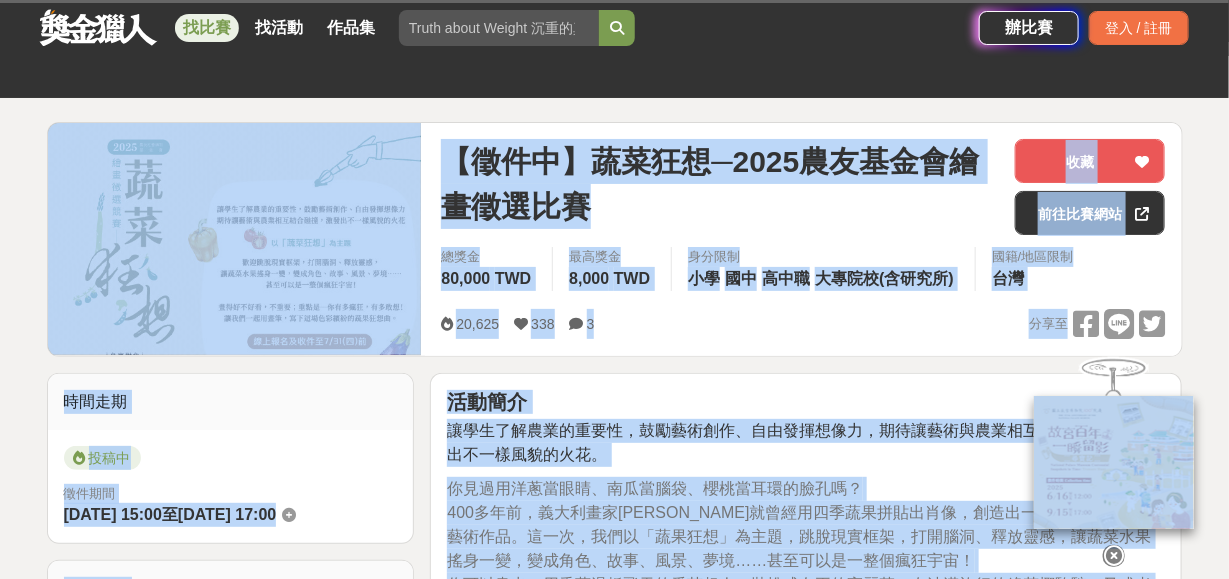 click on "投稿中 徵件期間 2025-05-16 15:00  至  2025-07-31 17:00" at bounding box center (231, 487) 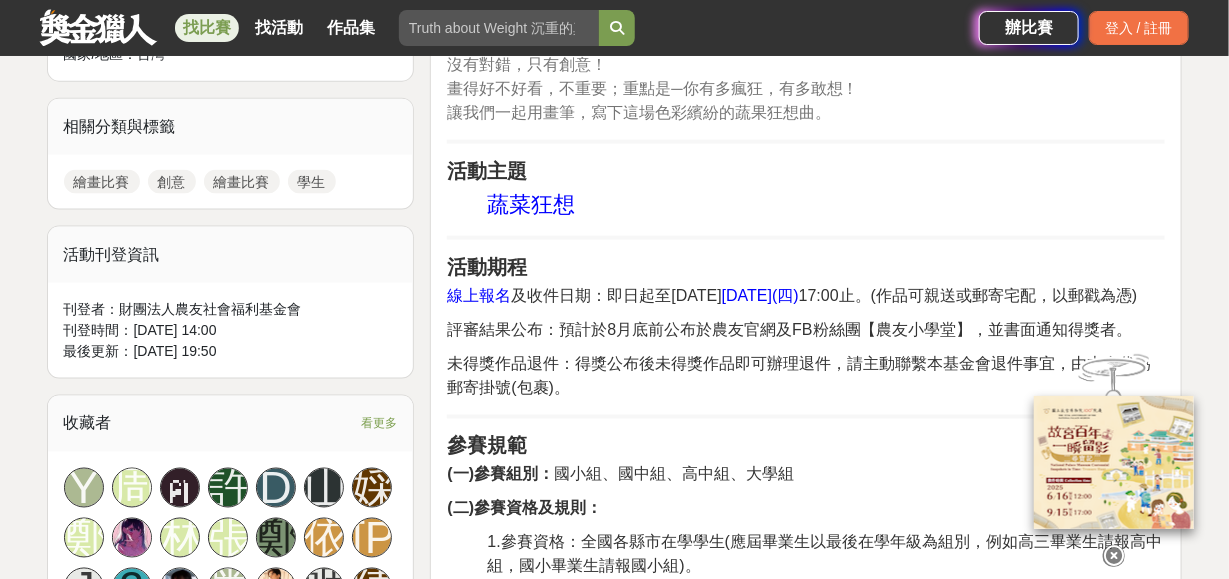 scroll, scrollTop: 899, scrollLeft: 0, axis: vertical 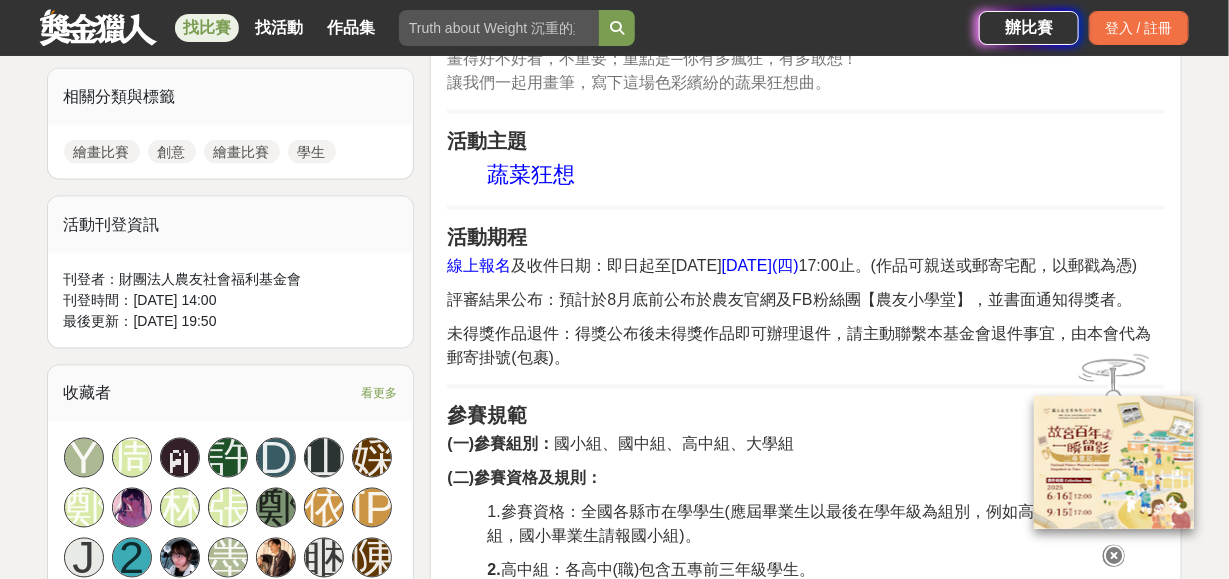 click on "評審結果公布：預計於8月底前公布於農友官網及FB粉絲團【農友小學堂】，並書面通知得獎者。" at bounding box center (789, 299) 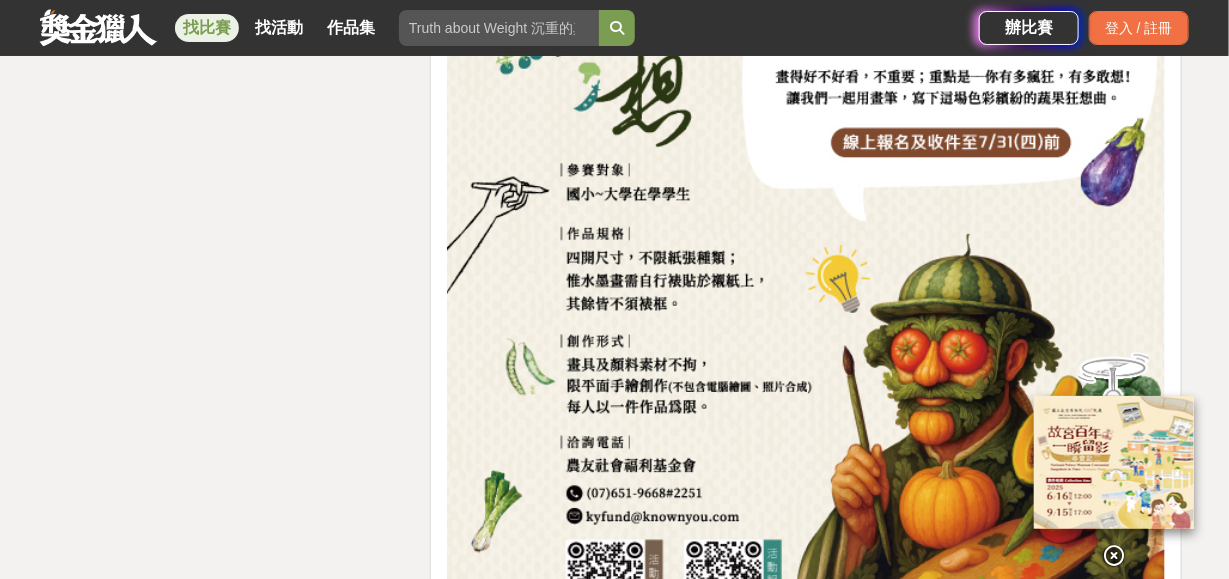 scroll, scrollTop: 3499, scrollLeft: 0, axis: vertical 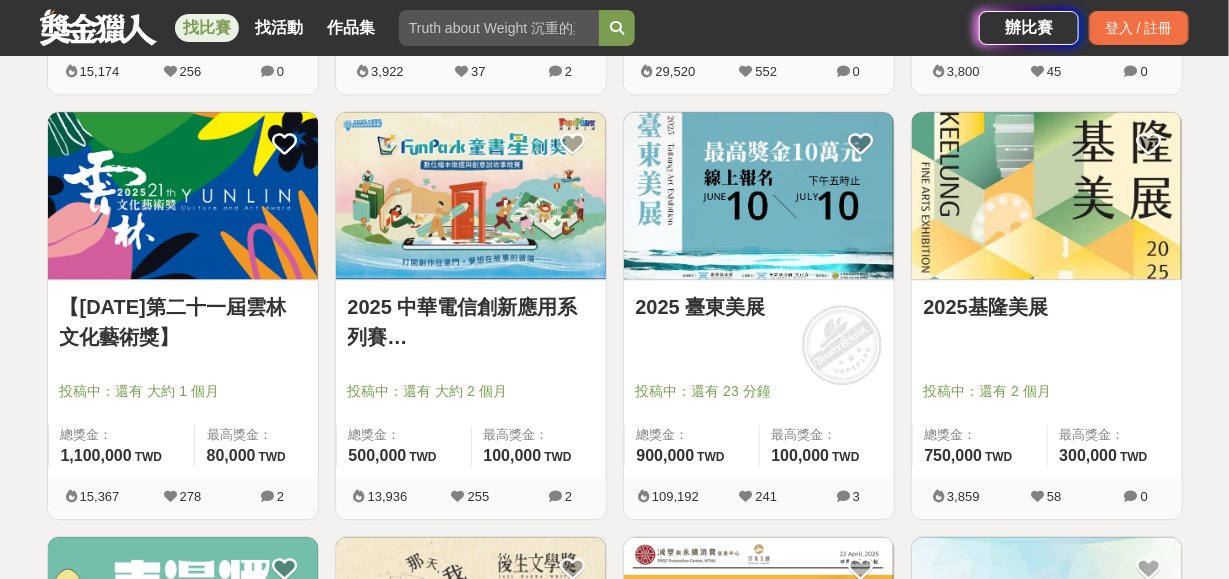 click at bounding box center (1047, 195) 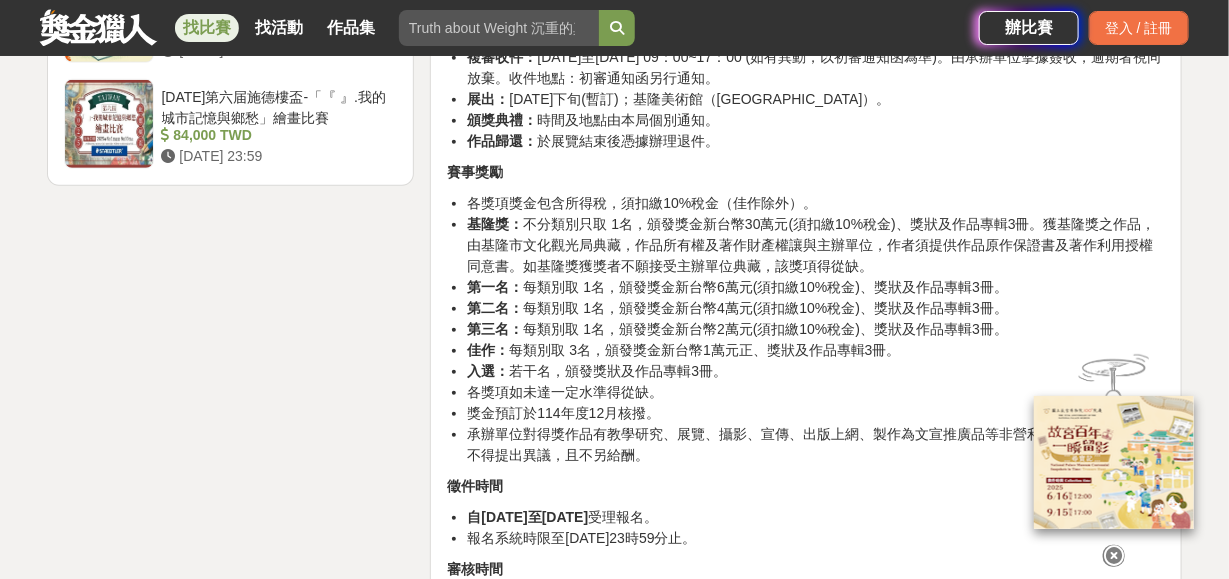 scroll, scrollTop: 2800, scrollLeft: 0, axis: vertical 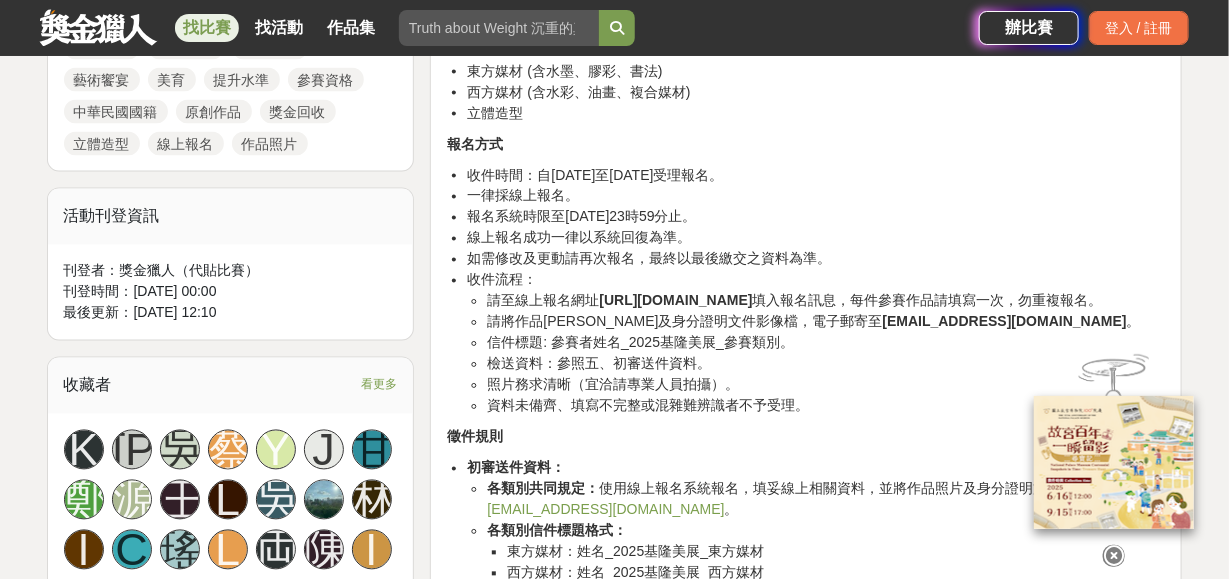 click on "https://forms.gle/QfRr6zL6pCeNmNvK8" at bounding box center (675, 301) 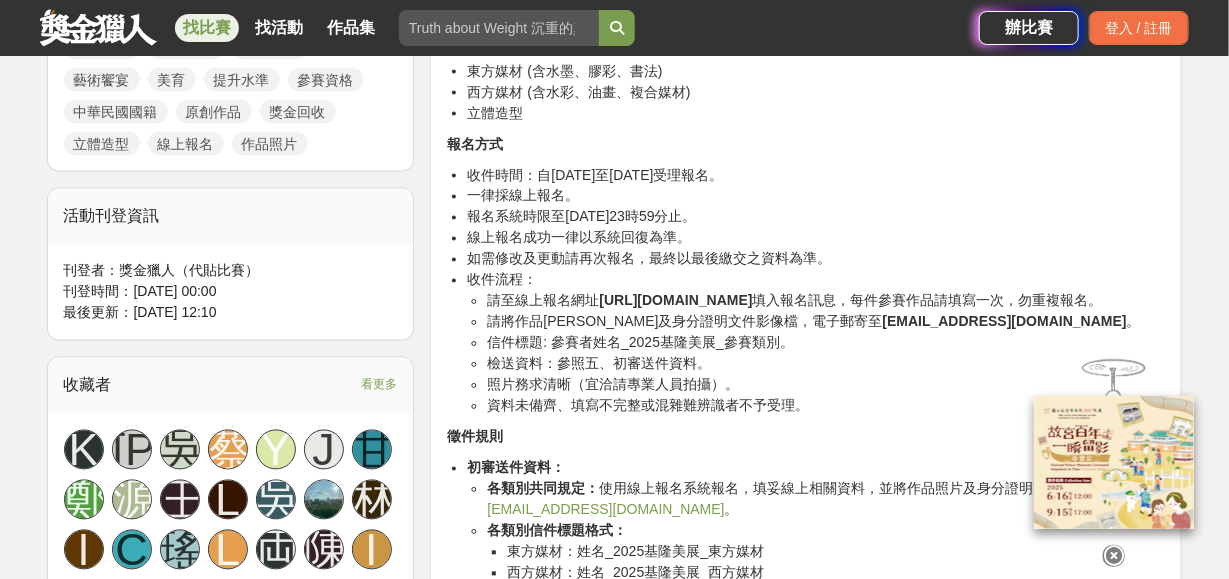 click on "收件流程： 請至線上報名網址  https://forms.gle/QfRr6zL6pCeNmNvK8  填入報名訊息，每件參賽作品請填寫一次，勿重複報名。 請將作品高清圖及身分證明文件影像檔，電子郵寄至  keelungarts@gmail.com 。 信件標題: 參賽者姓名_2025基隆美展_參賽類別。 檢送資料：參照五、初審送件資料。 照片務求清晰（宜洽請專業人員拍攝）。 資料未備齊、填寫不完整或混雜難辨識者不予受理。" at bounding box center (816, 343) 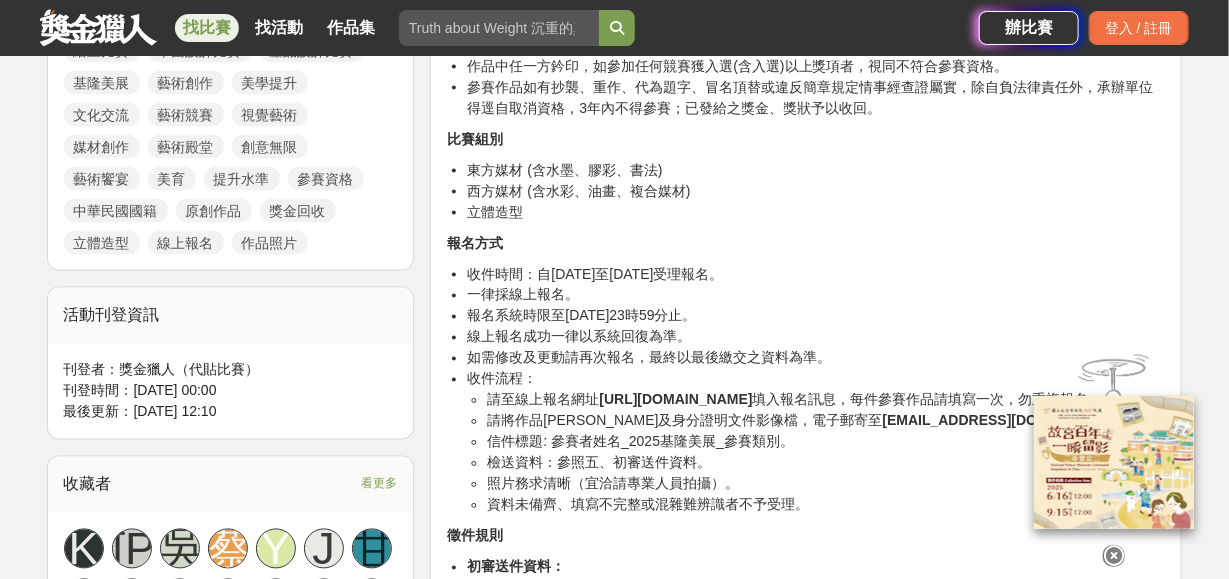 scroll, scrollTop: 899, scrollLeft: 0, axis: vertical 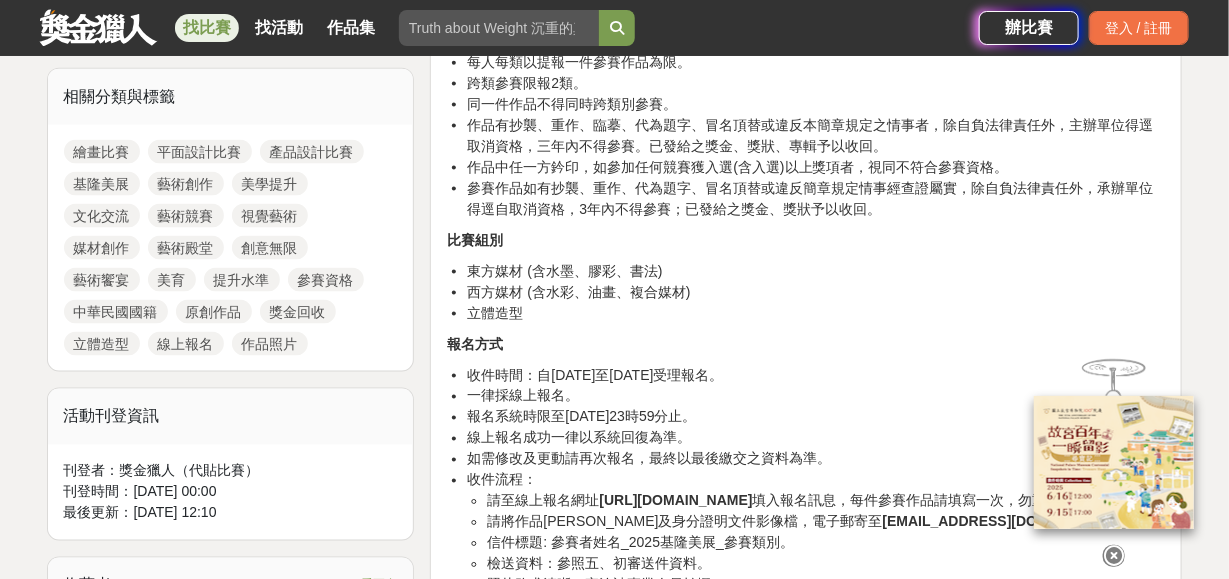 copy on "https://forms.gle/QfRr6zL6pCeNmNvK8" 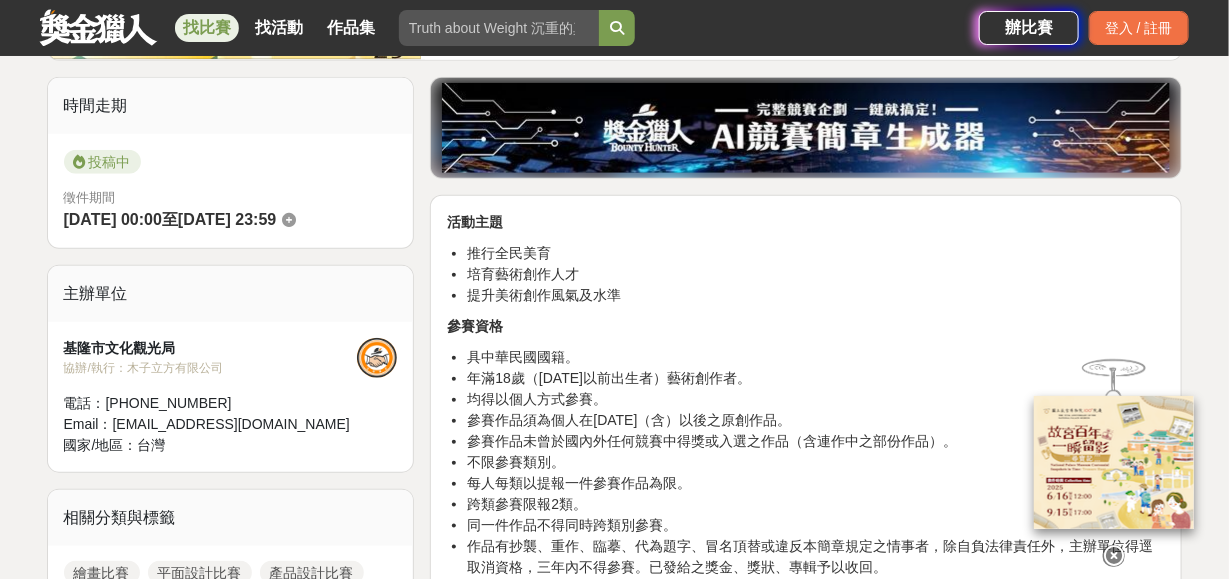 scroll, scrollTop: 299, scrollLeft: 0, axis: vertical 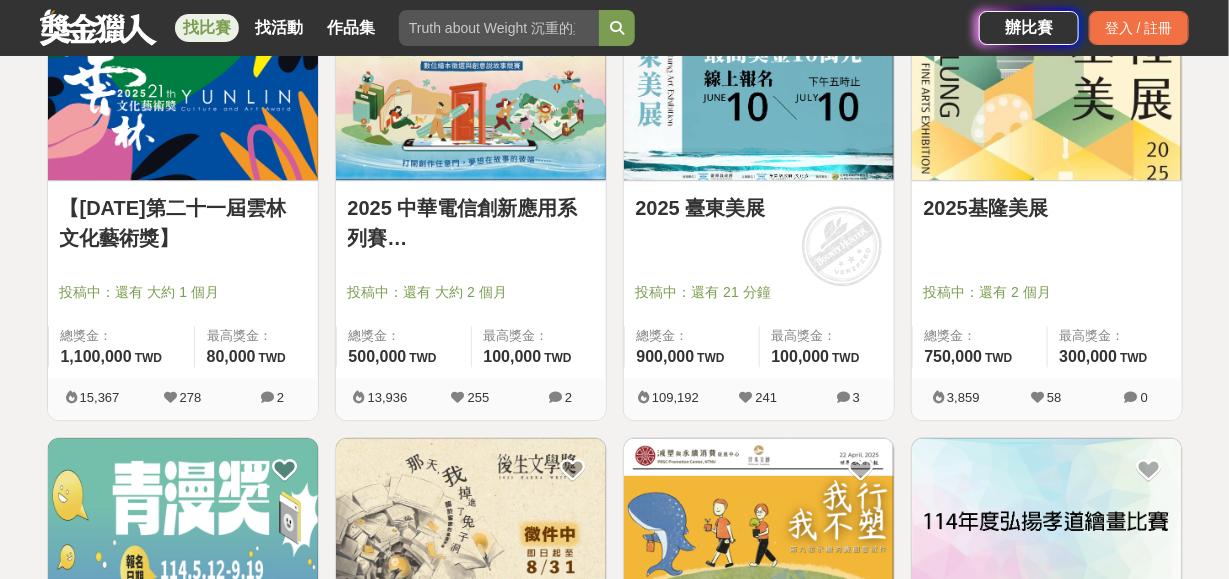 click on "2025 臺東美展" at bounding box center [759, 219] 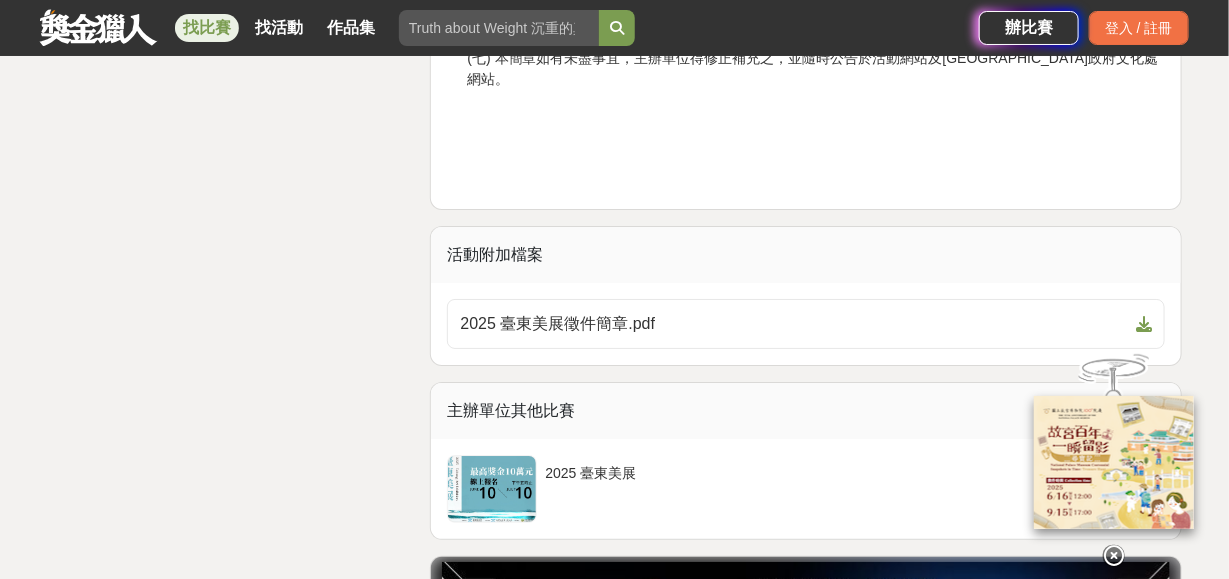scroll, scrollTop: 5200, scrollLeft: 0, axis: vertical 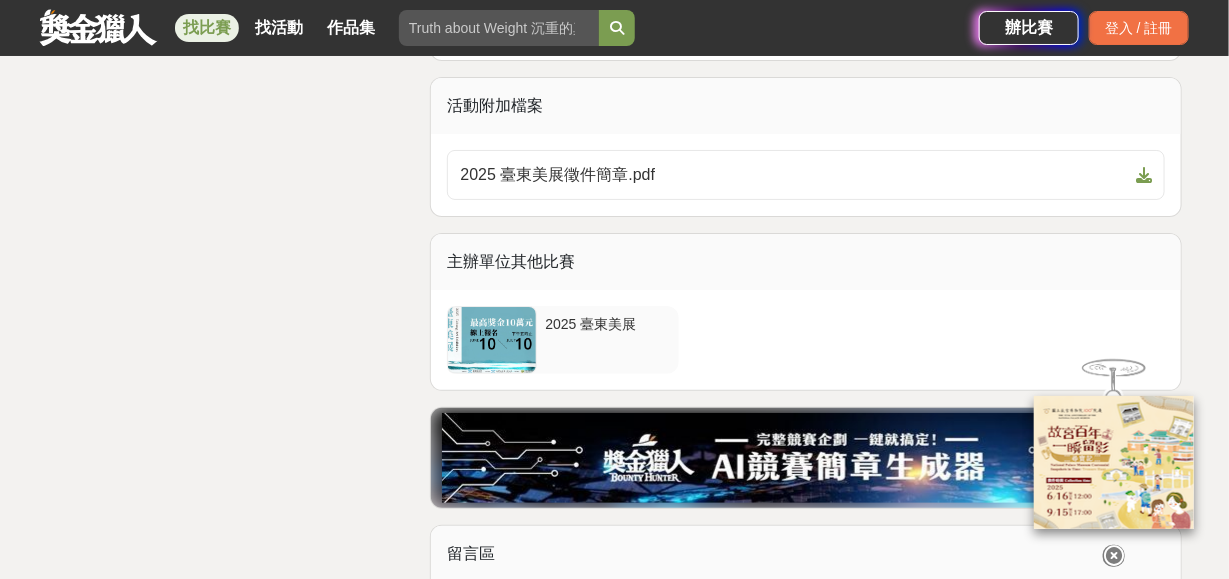 click at bounding box center [492, 340] 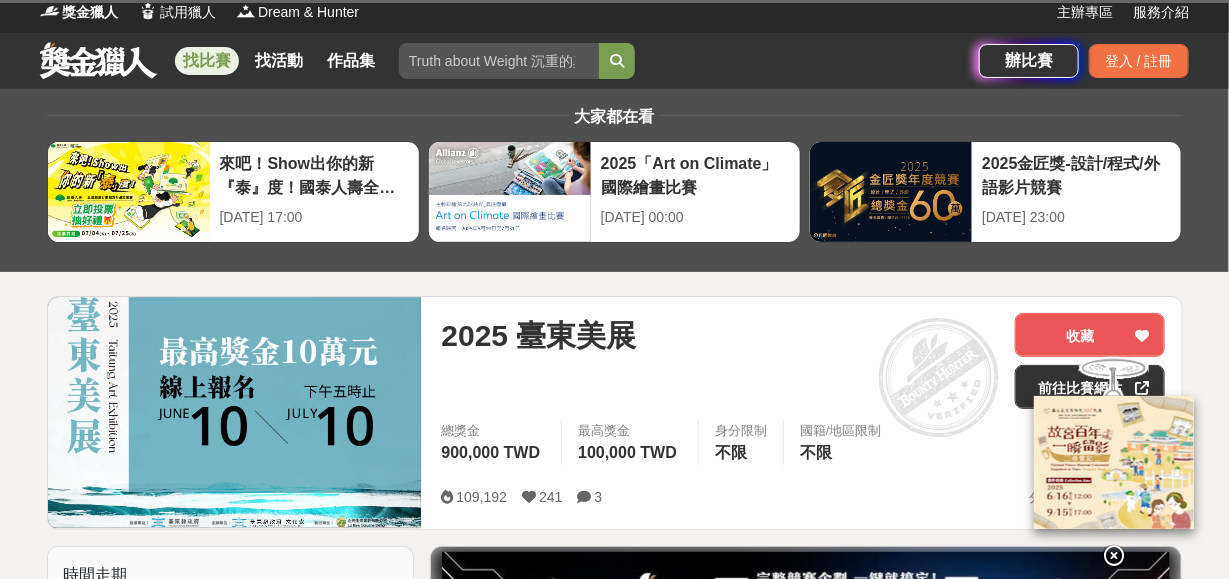 scroll, scrollTop: 0, scrollLeft: 0, axis: both 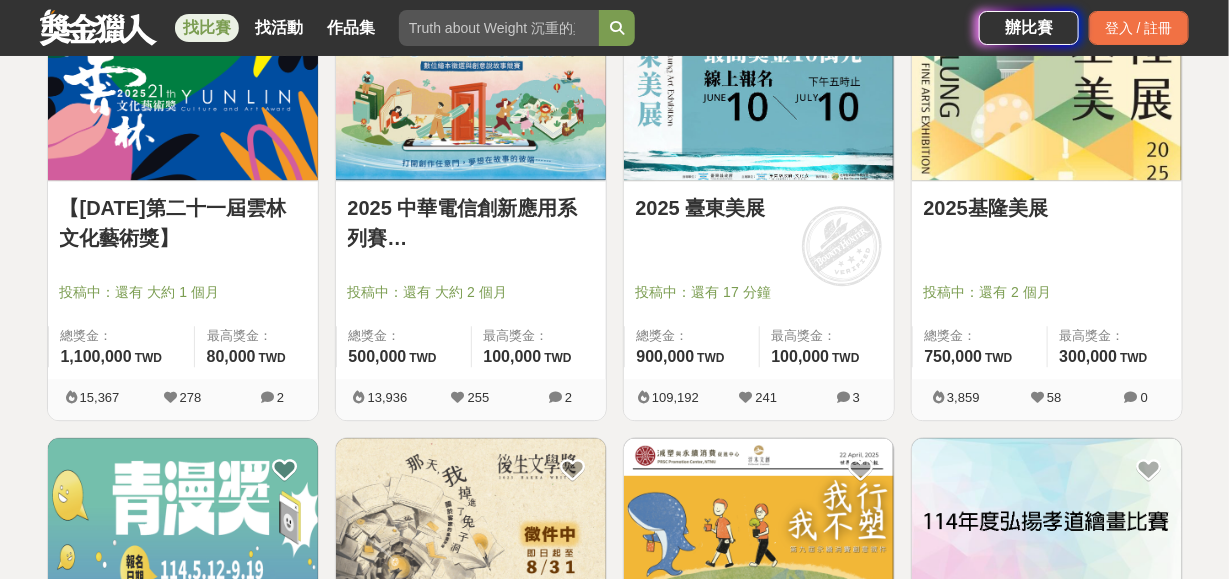 click at bounding box center [183, 96] 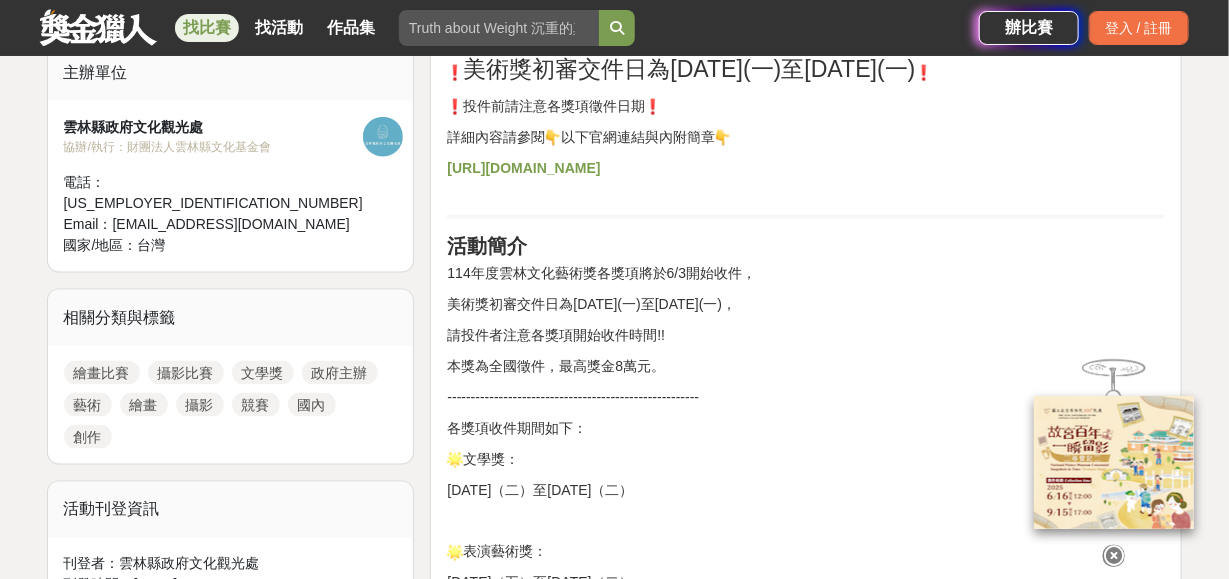 scroll, scrollTop: 800, scrollLeft: 0, axis: vertical 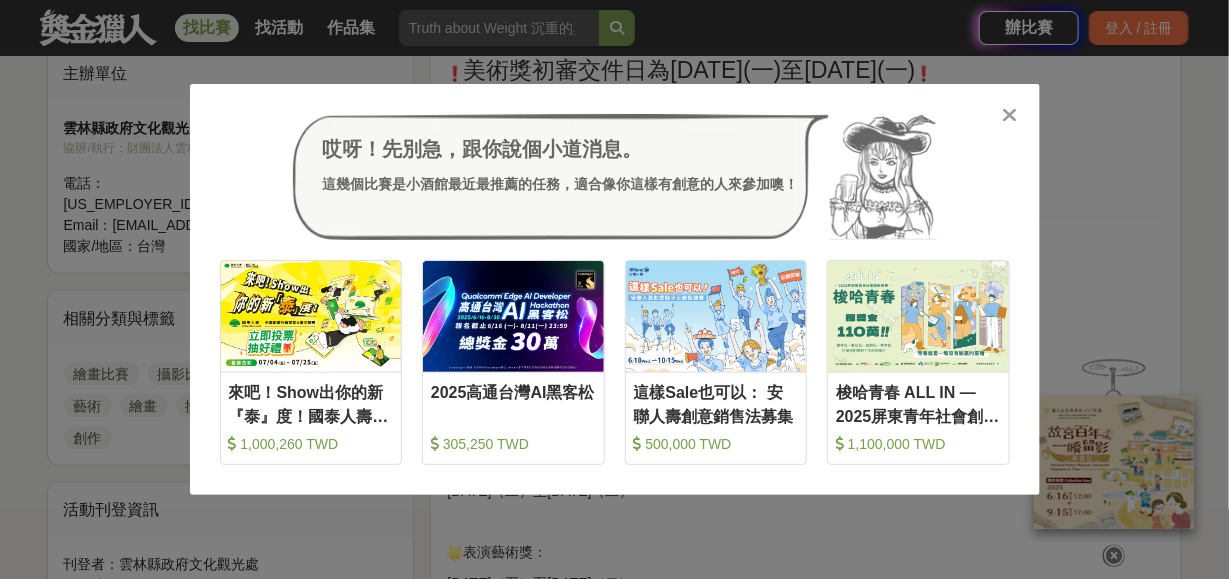 click at bounding box center [1009, 115] 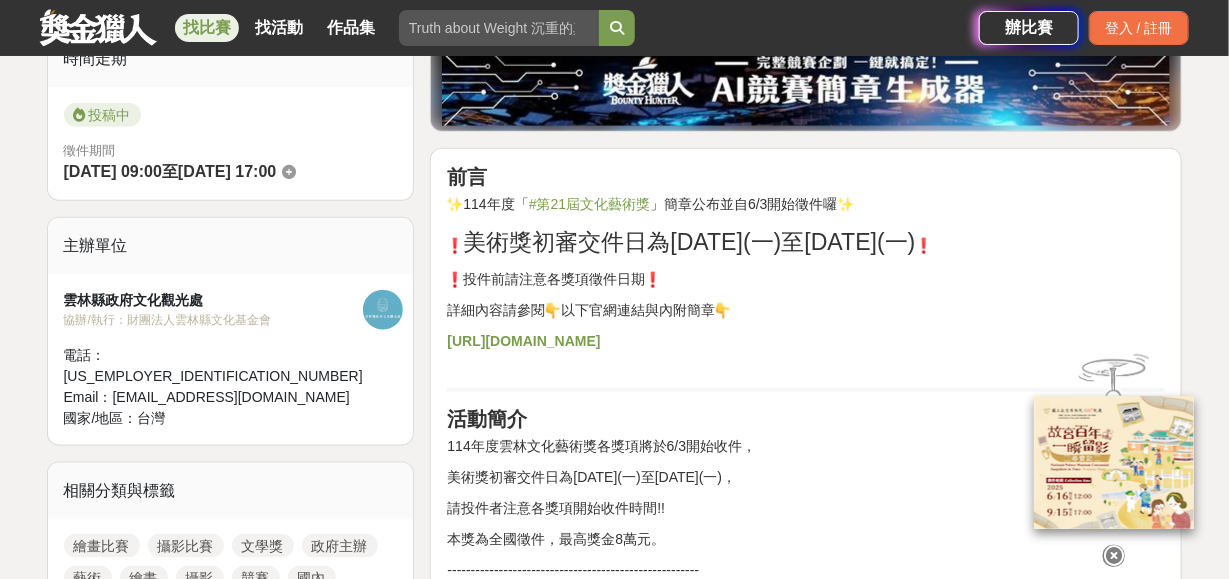 scroll, scrollTop: 599, scrollLeft: 0, axis: vertical 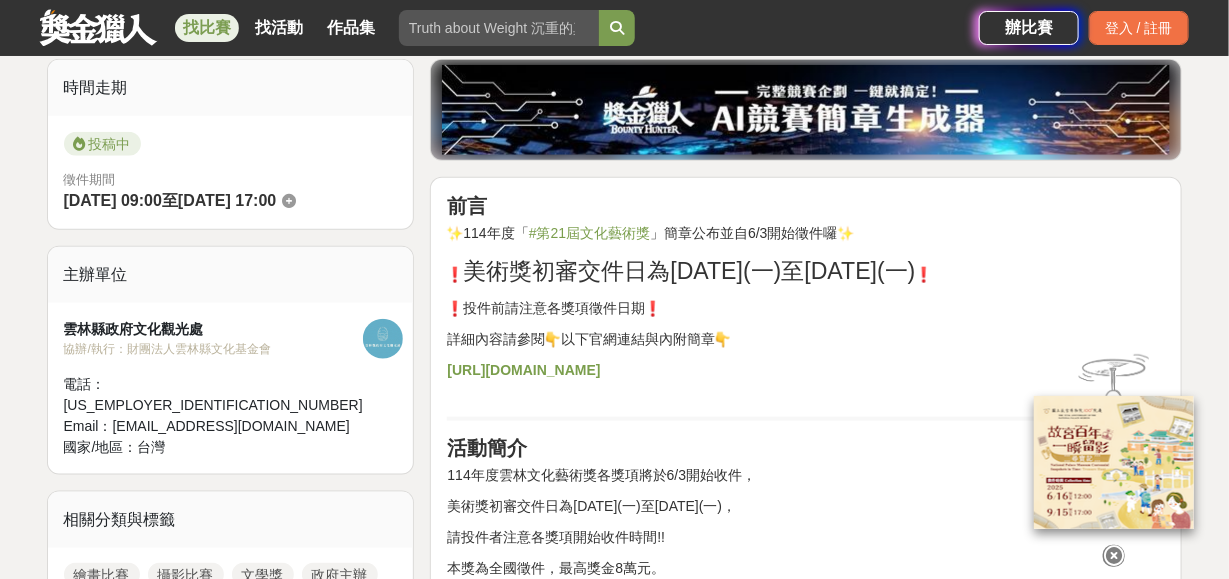 click on "https://gov.tw/3kz" at bounding box center (523, 370) 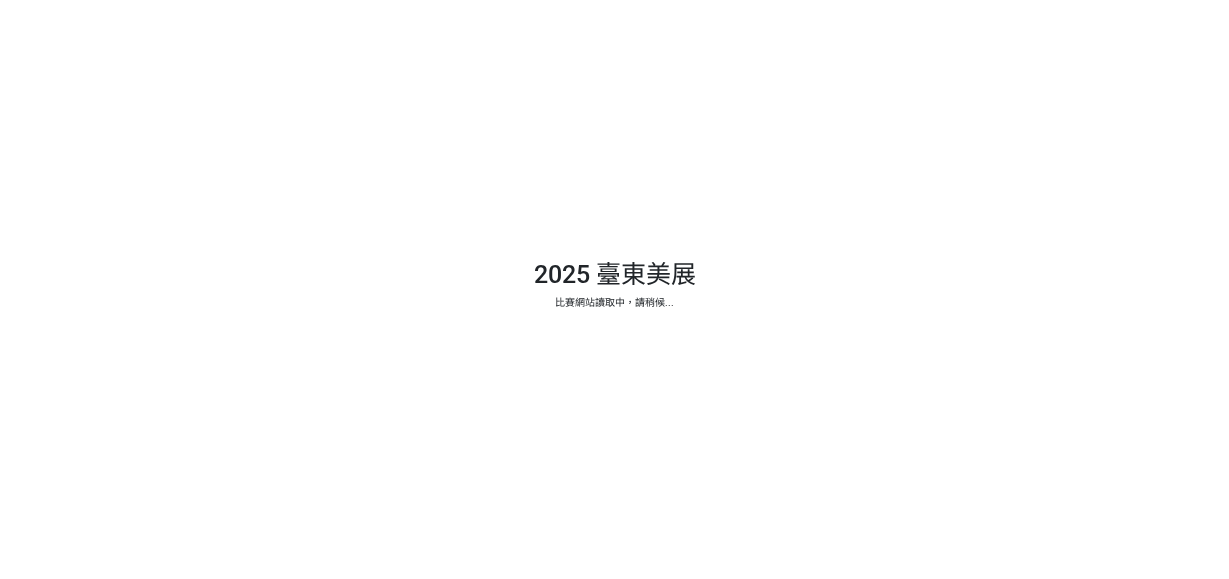 scroll, scrollTop: 0, scrollLeft: 0, axis: both 